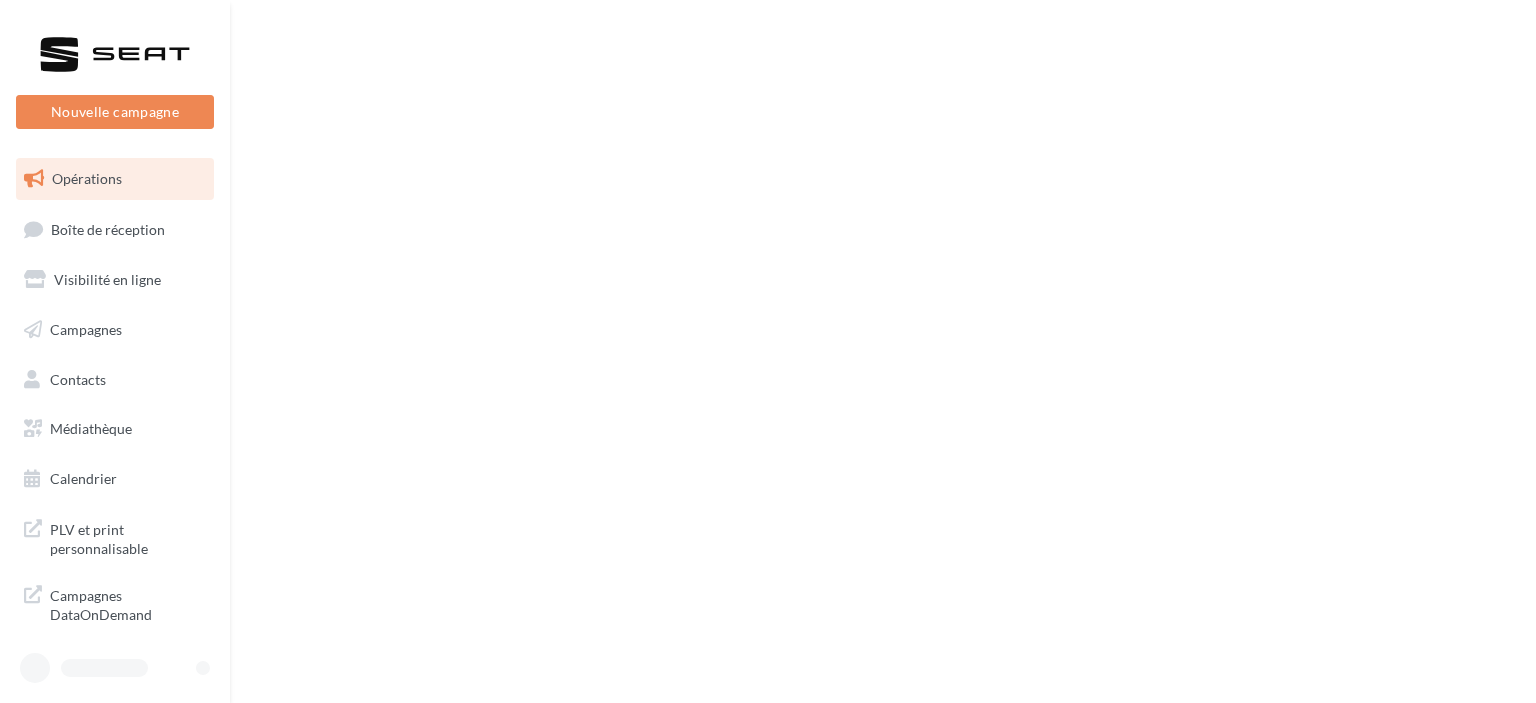 scroll, scrollTop: 0, scrollLeft: 0, axis: both 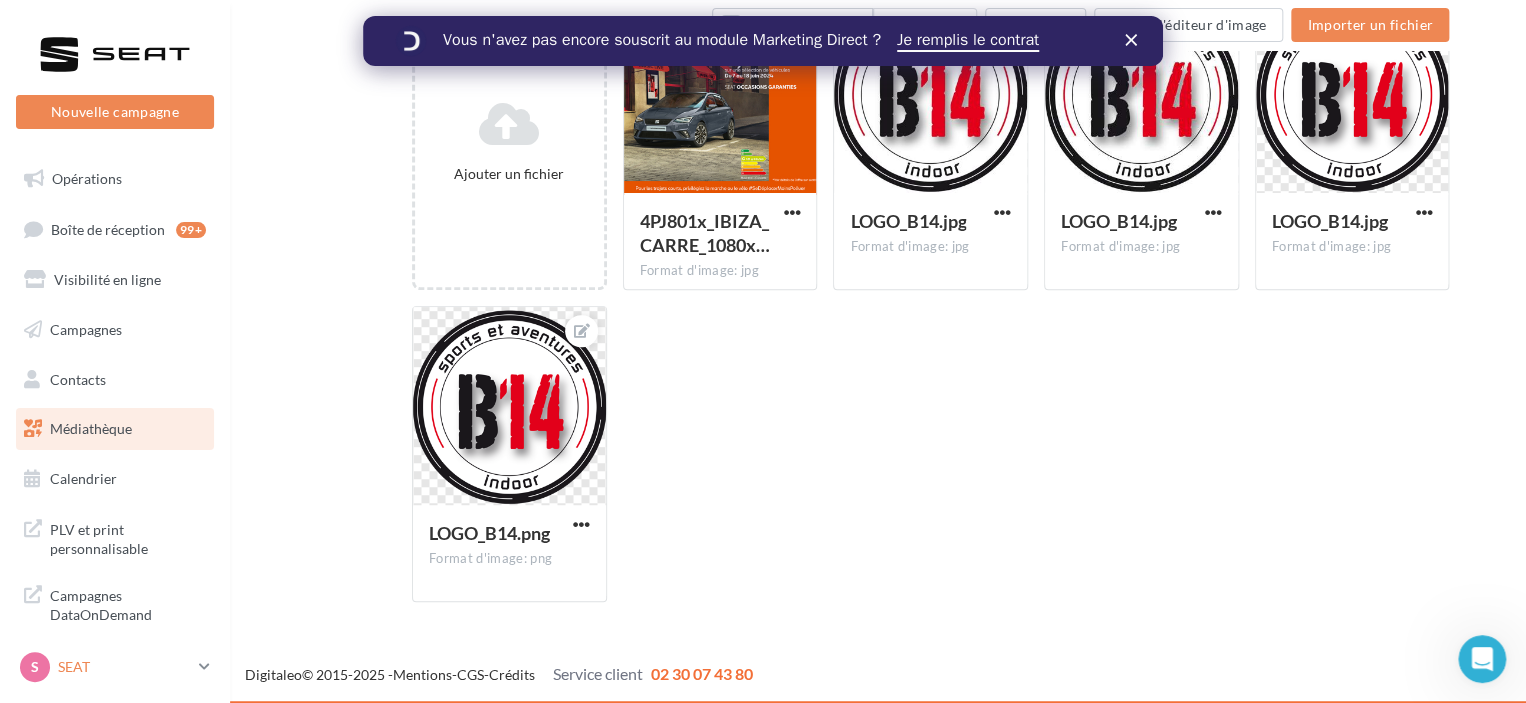 click on "SEAT" at bounding box center [124, 667] 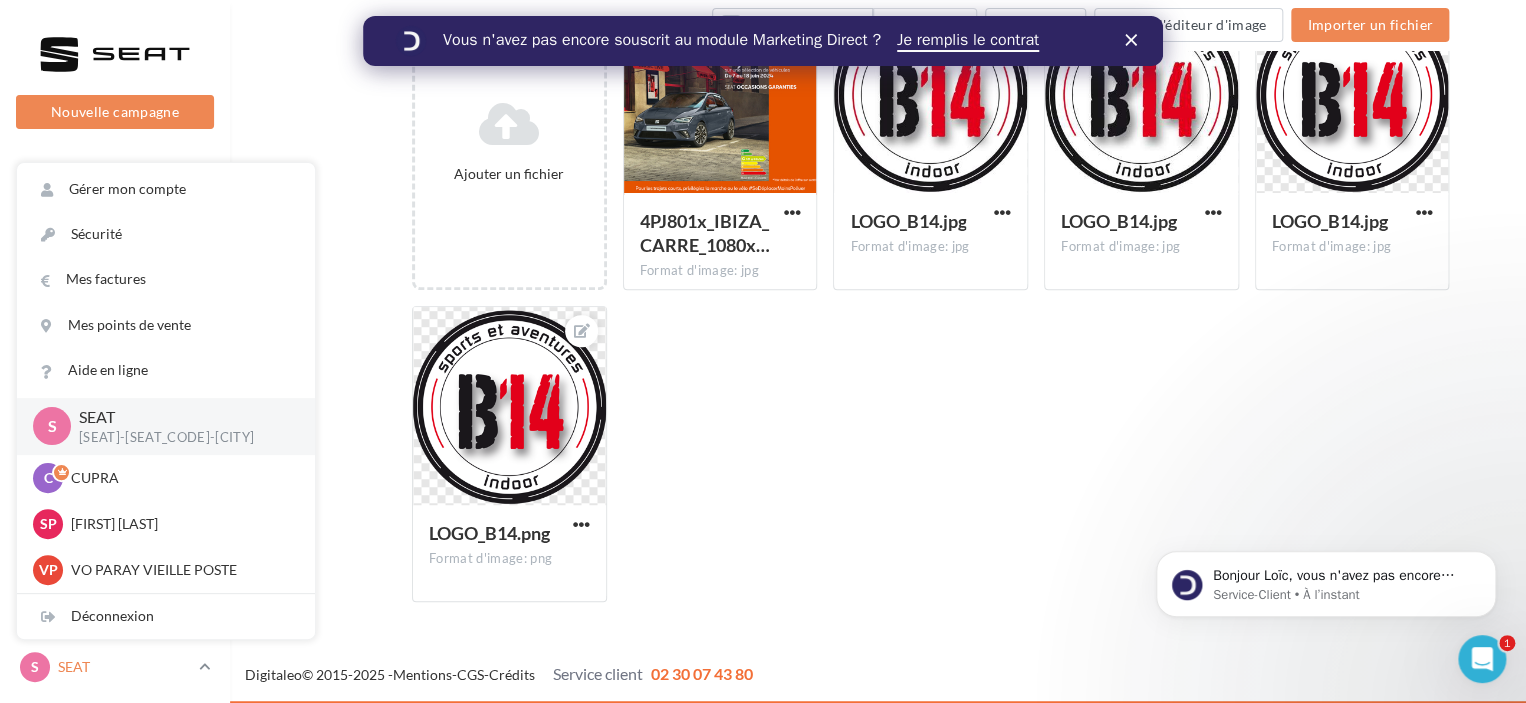 scroll, scrollTop: 0, scrollLeft: 0, axis: both 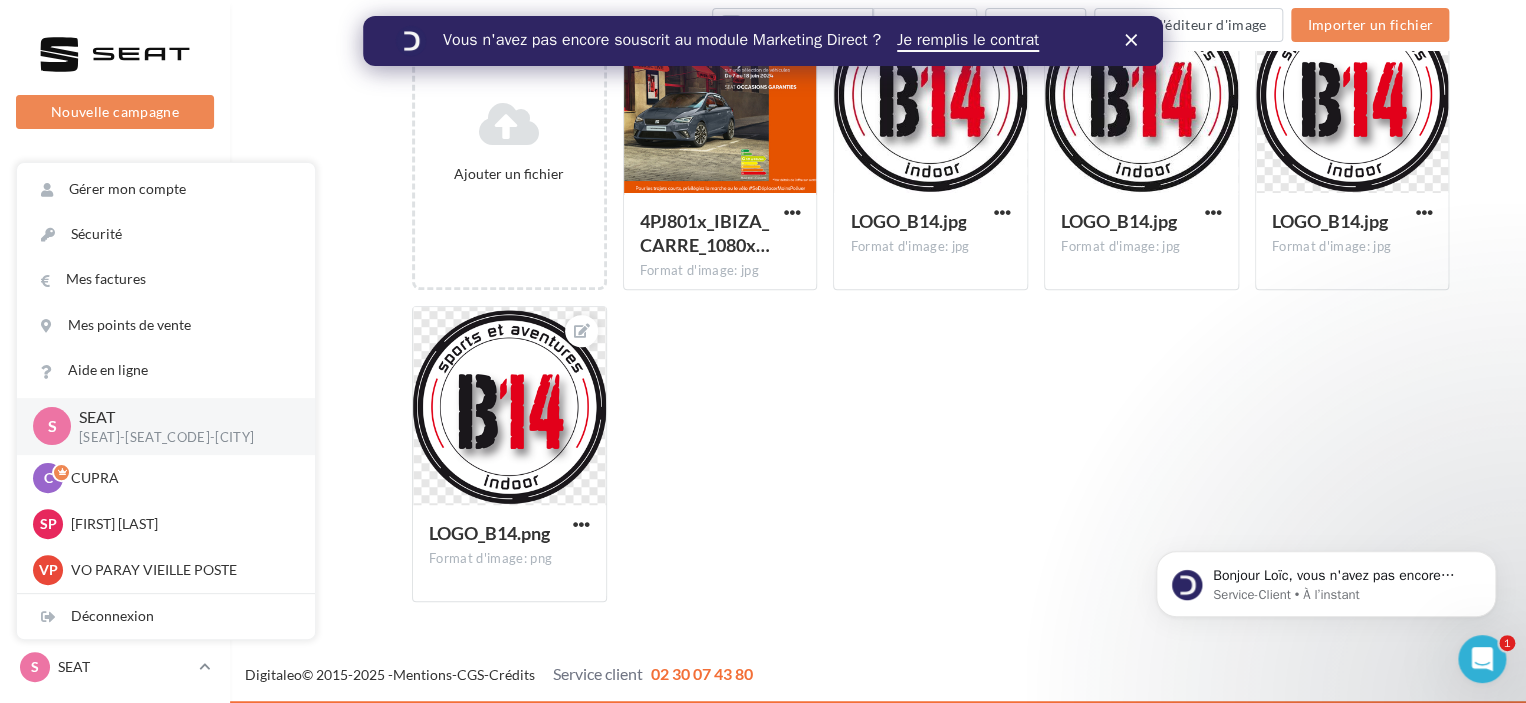 click on "SEAT-[CITY]-GENEVIEVE-DES-BOIS" at bounding box center (181, 438) 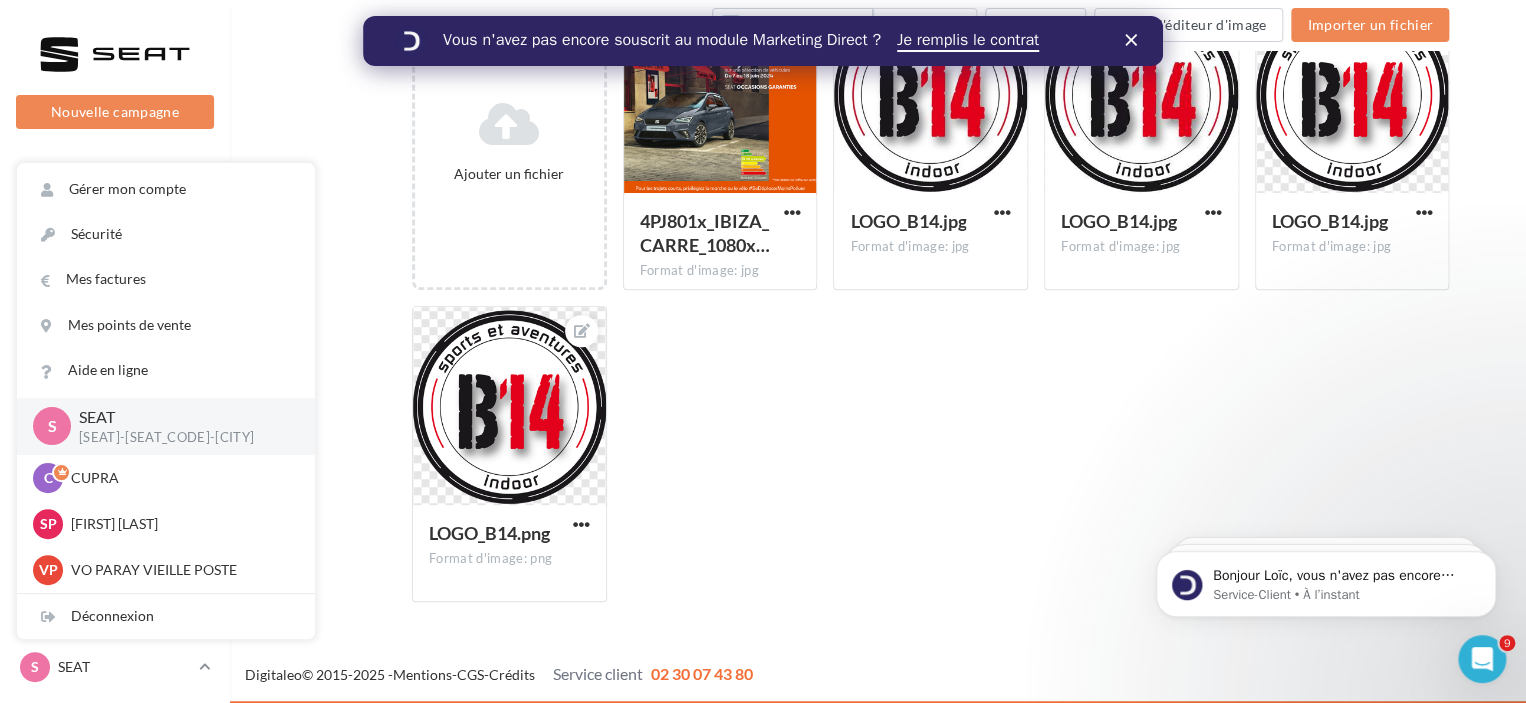 scroll, scrollTop: 0, scrollLeft: 0, axis: both 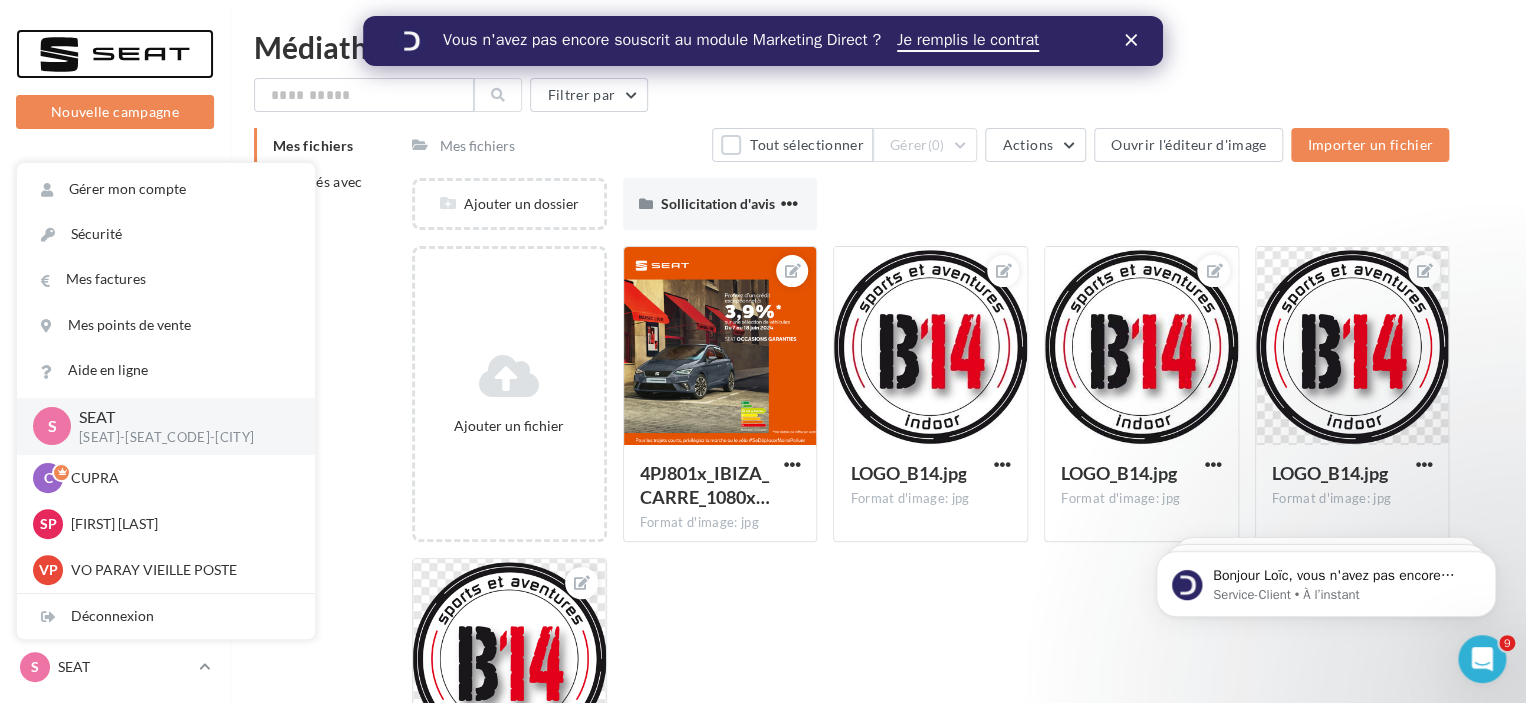 click at bounding box center [115, 54] 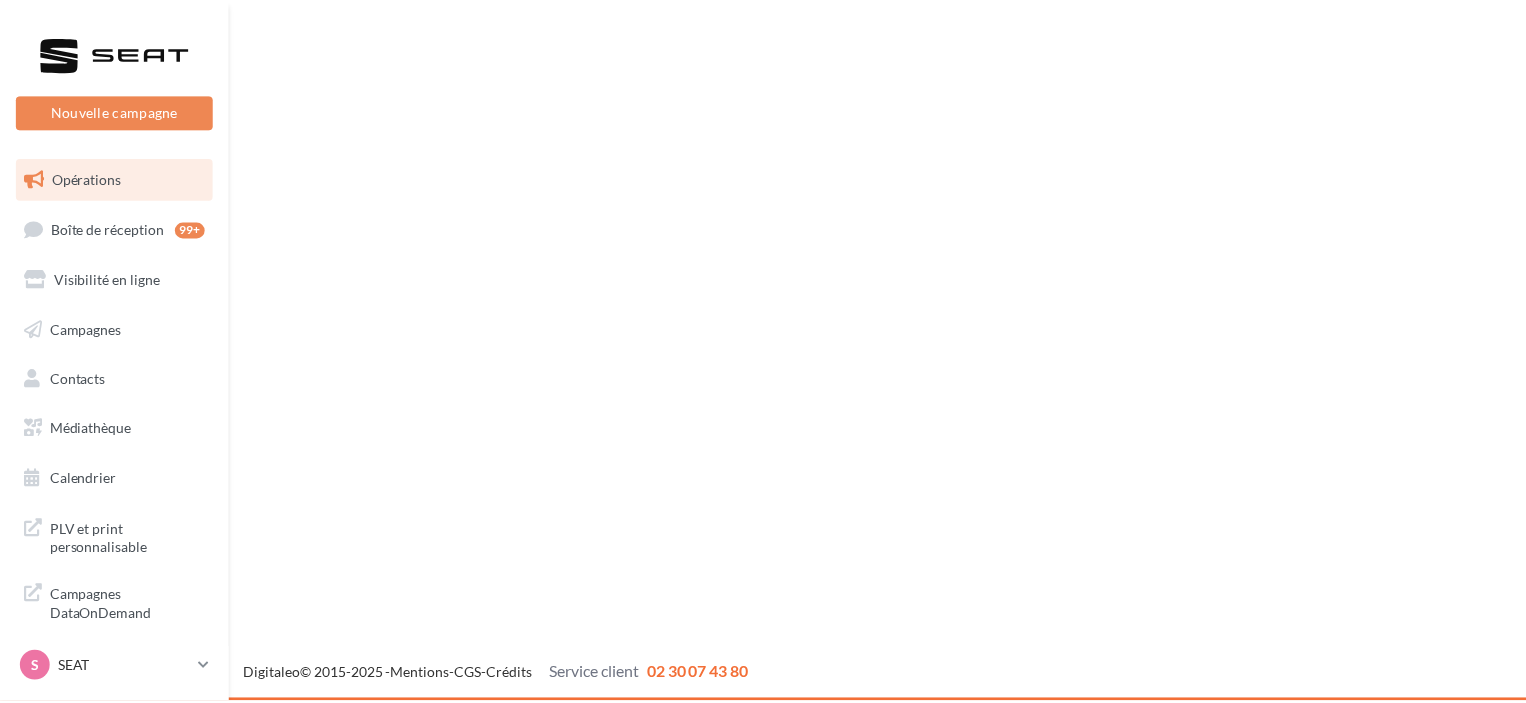 scroll, scrollTop: 0, scrollLeft: 0, axis: both 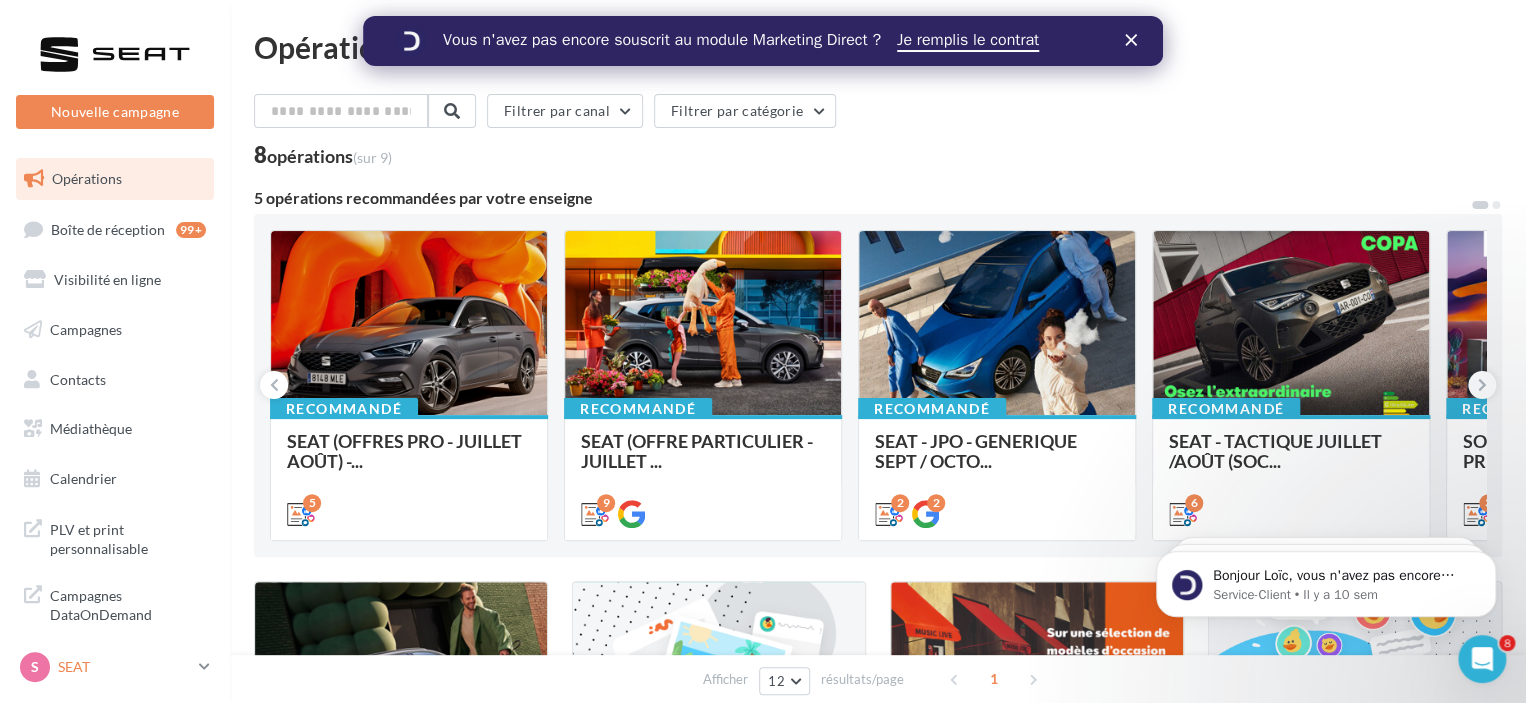 click at bounding box center (204, 666) 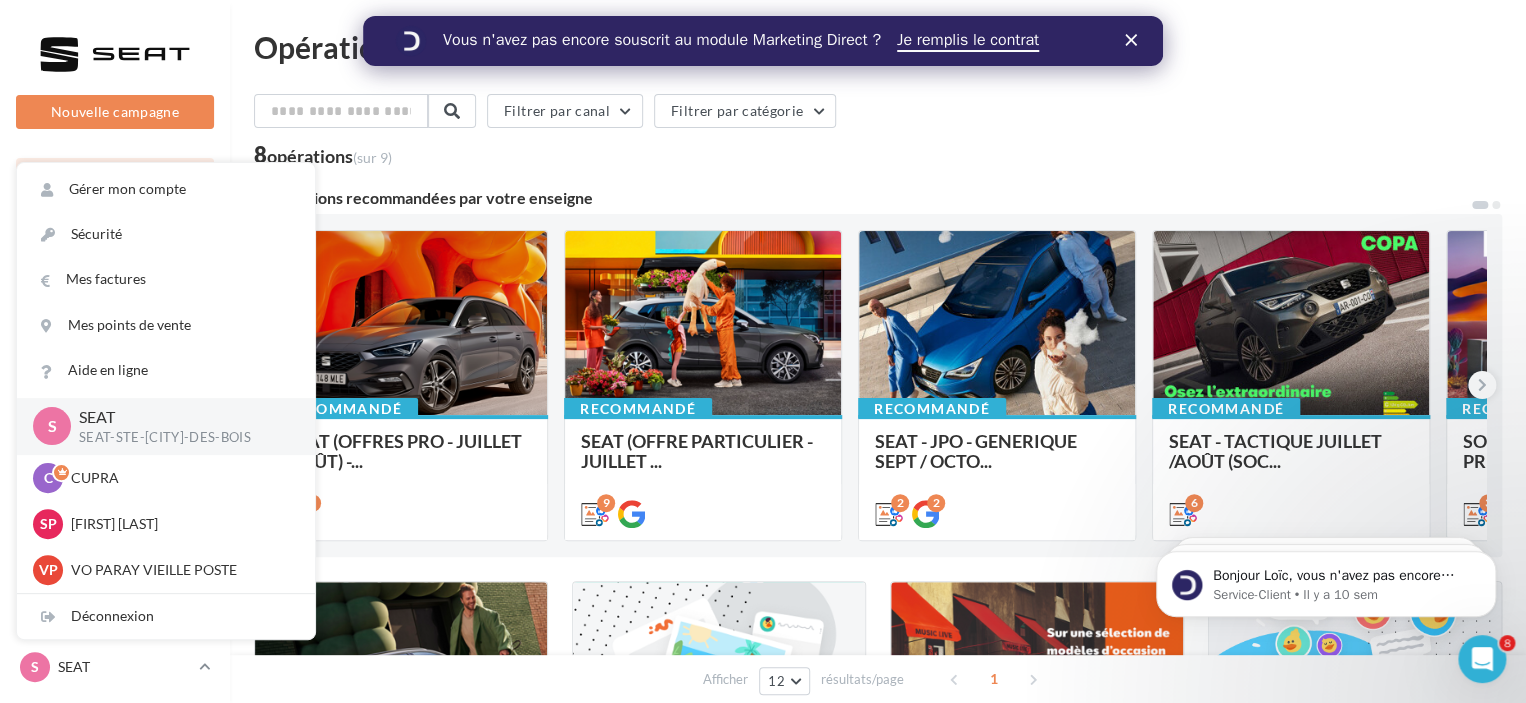 click on "SEAT" at bounding box center [181, 417] 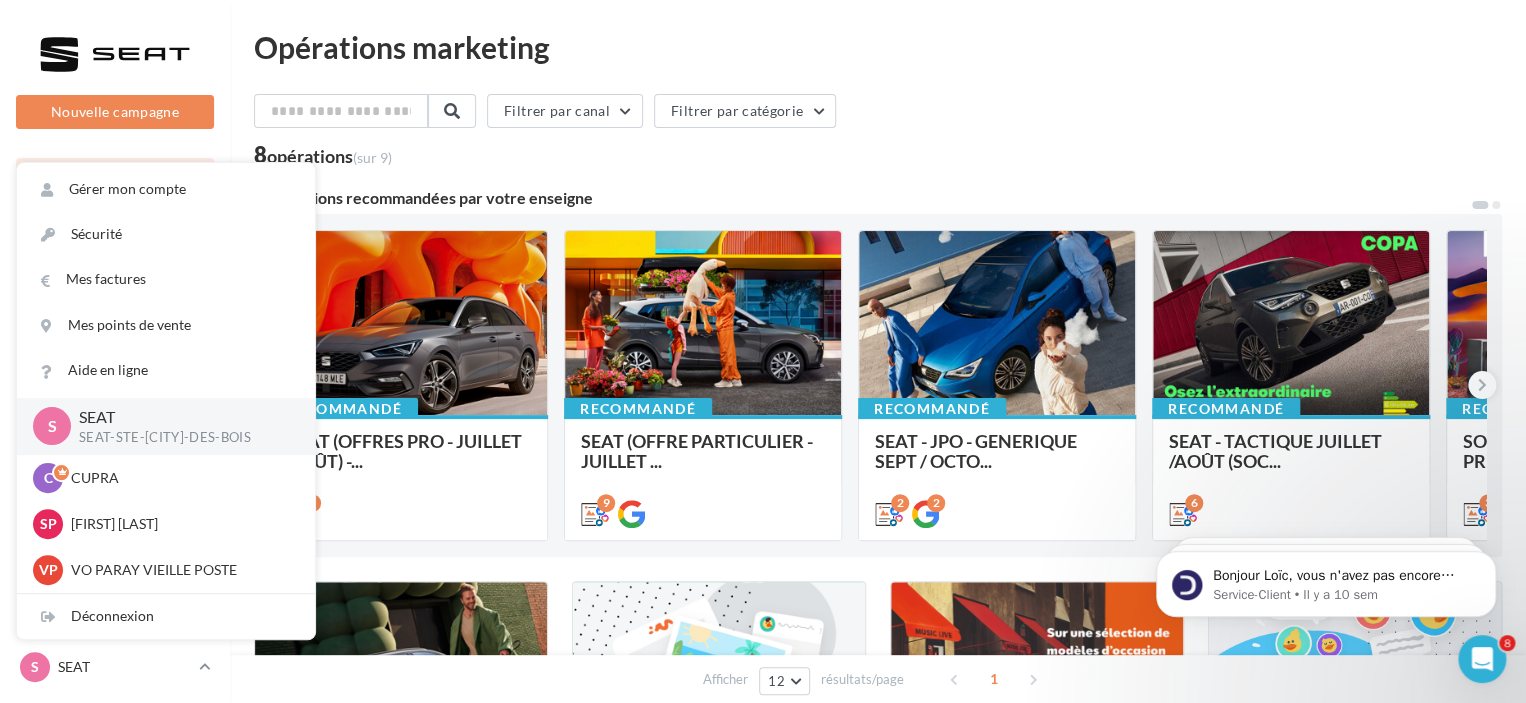 click on "[SEAT]-[SEAT_CODE]-[CITY]" at bounding box center [181, 438] 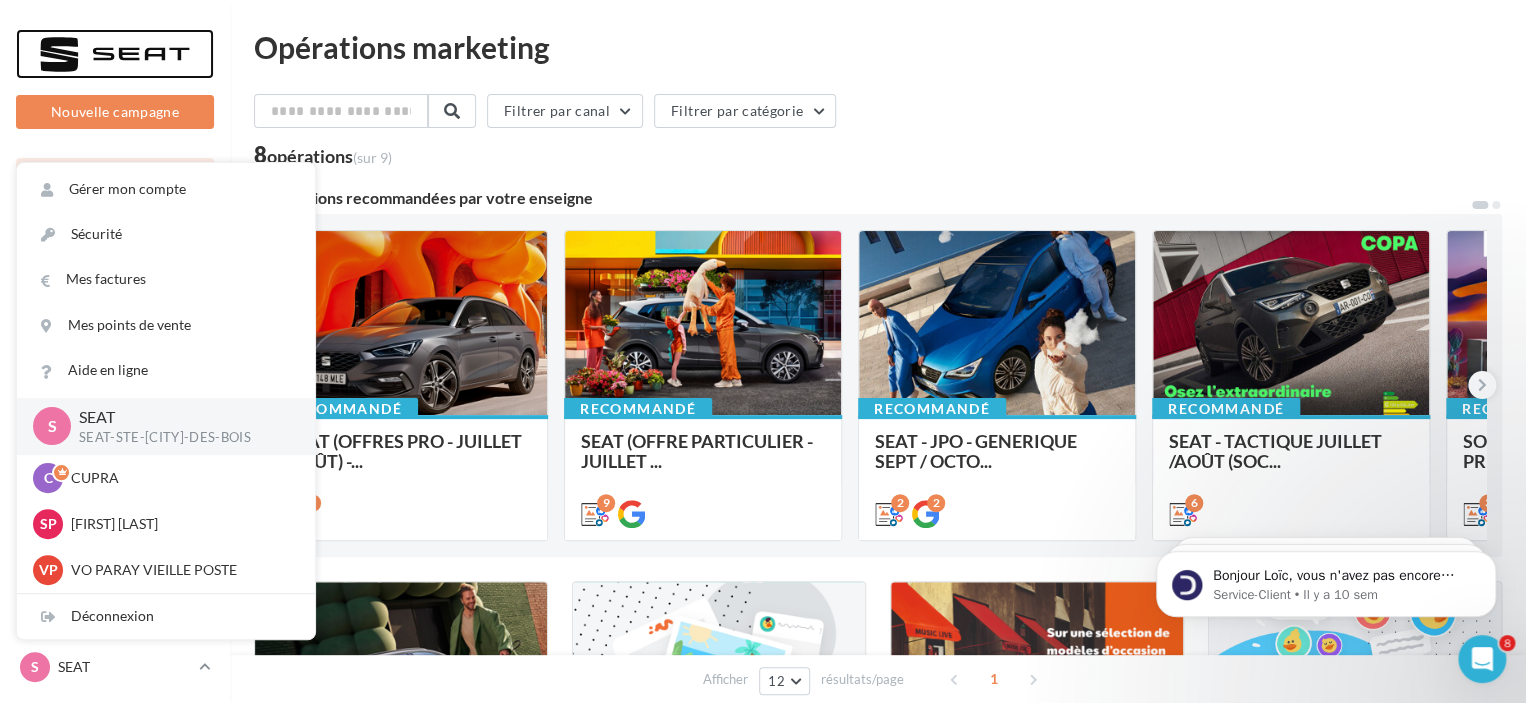 click at bounding box center [115, 54] 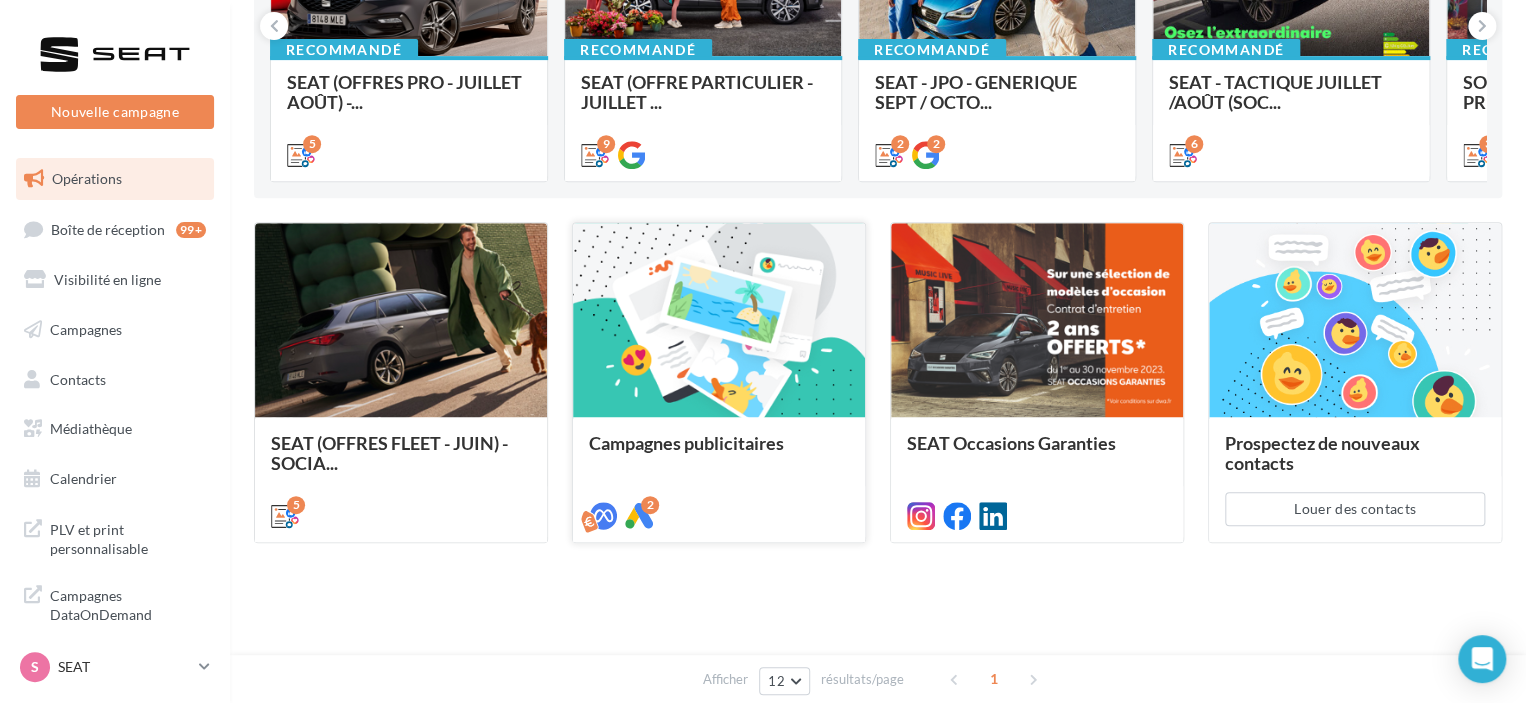 scroll, scrollTop: 364, scrollLeft: 0, axis: vertical 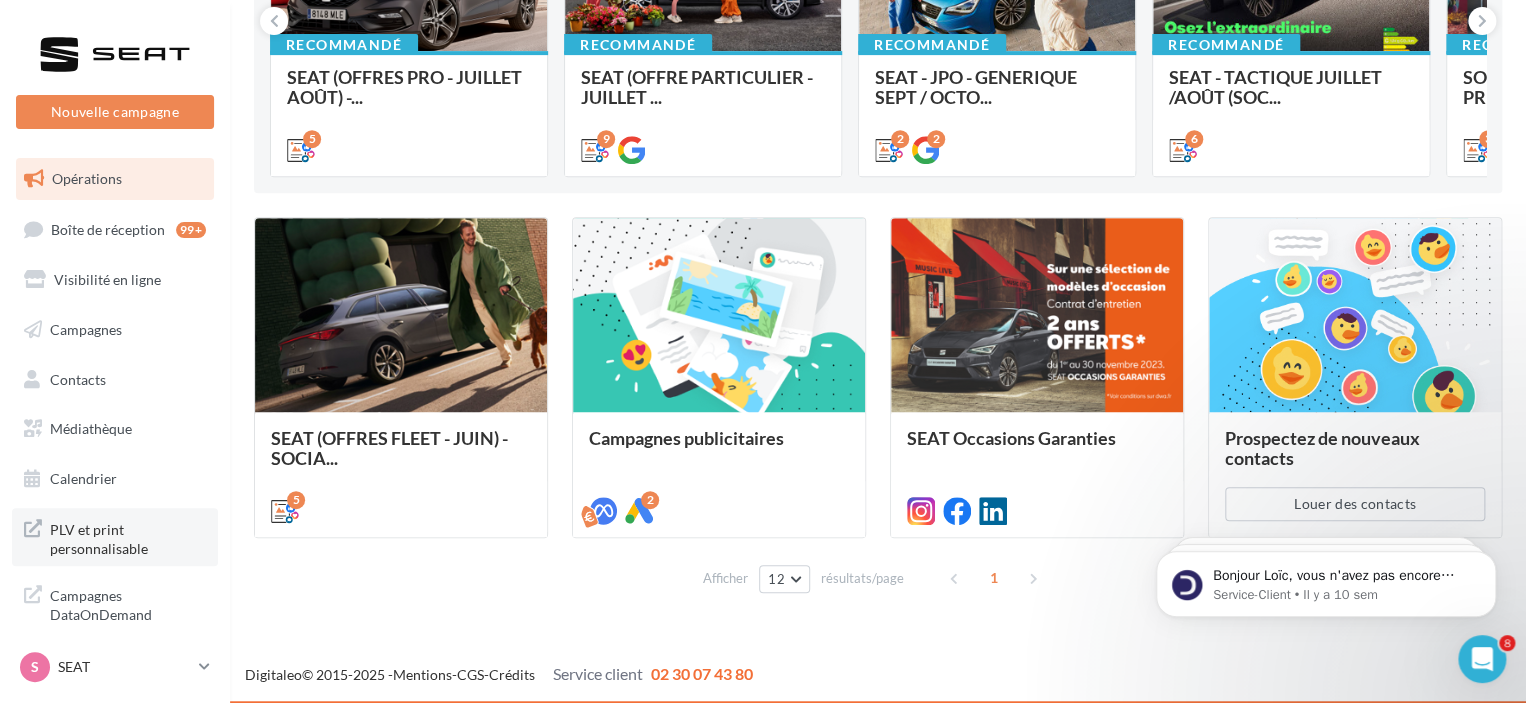 click on "PLV et print personnalisable" at bounding box center (128, 537) 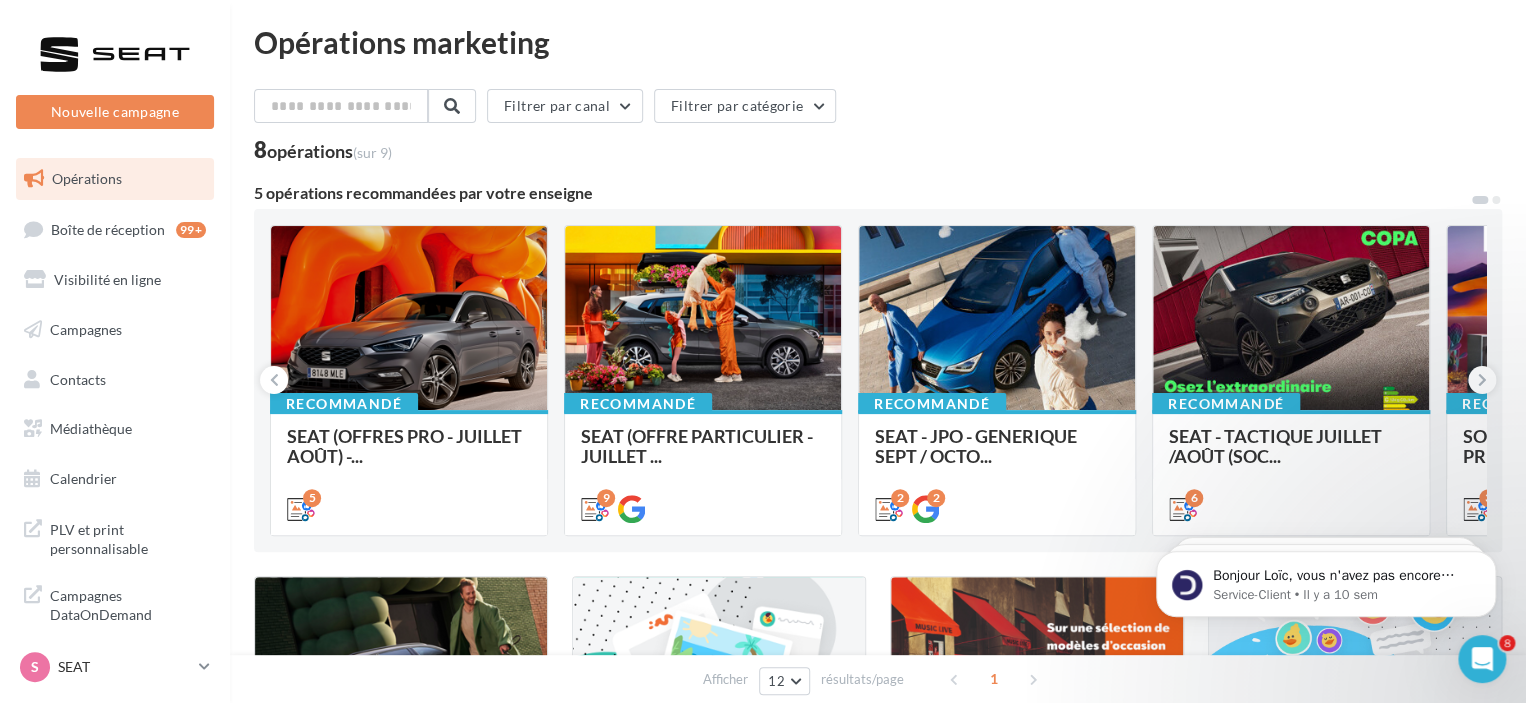 scroll, scrollTop: 0, scrollLeft: 0, axis: both 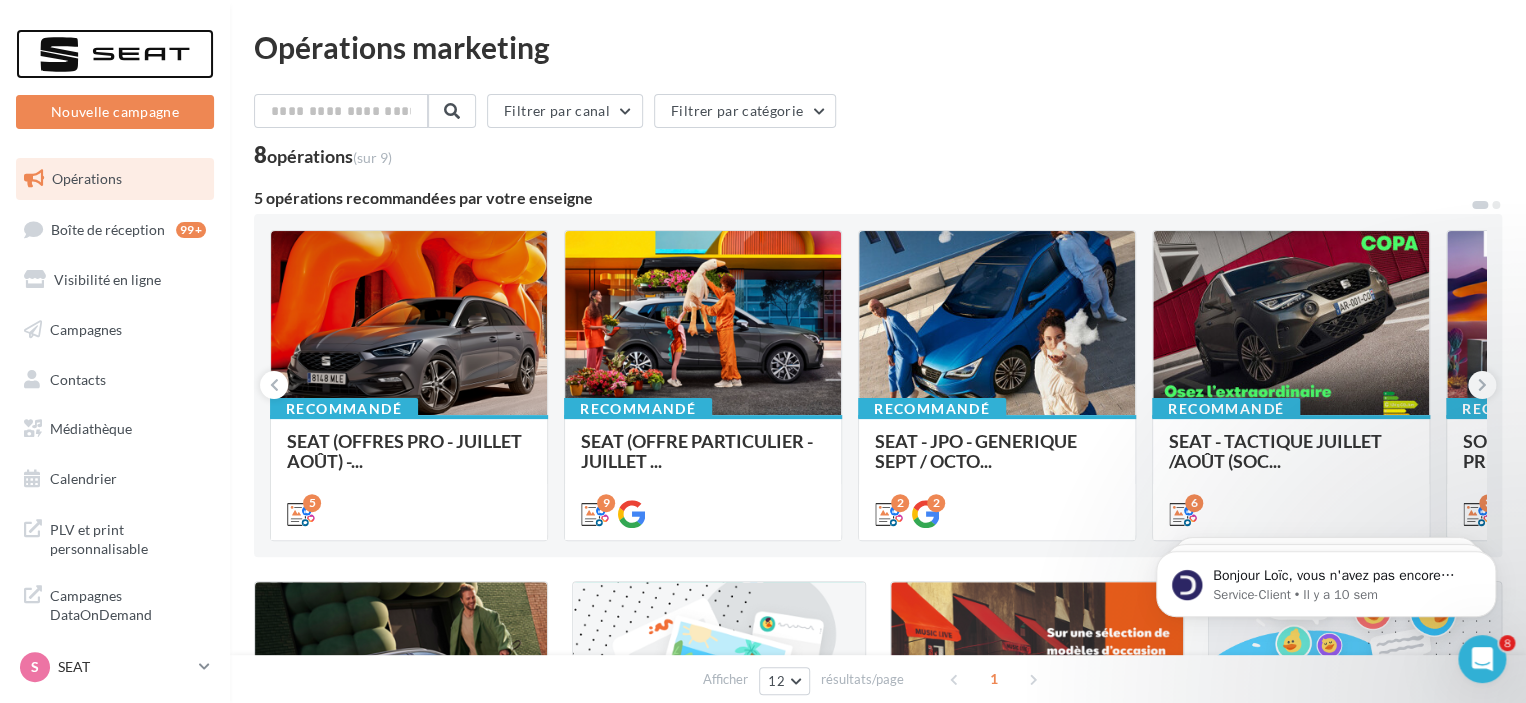 click at bounding box center [115, 54] 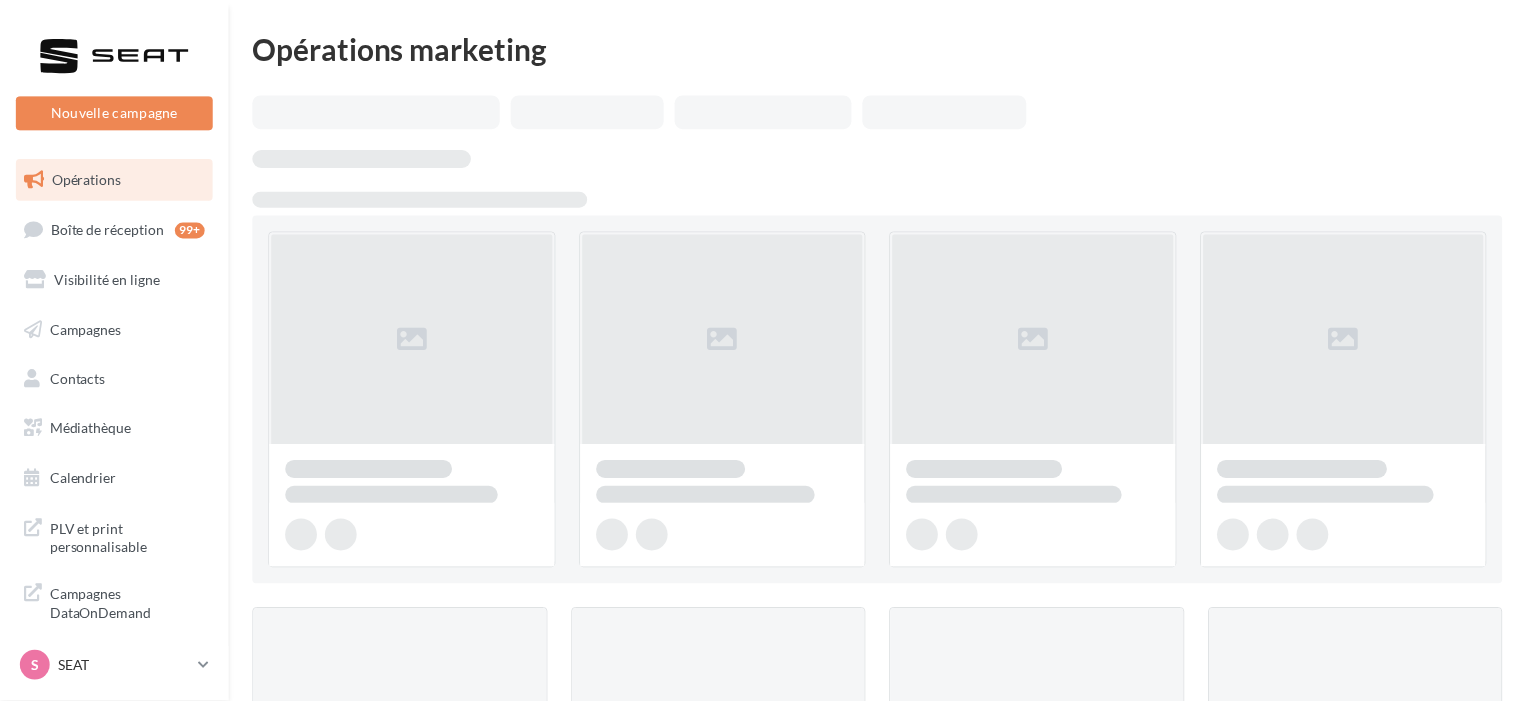 scroll, scrollTop: 0, scrollLeft: 0, axis: both 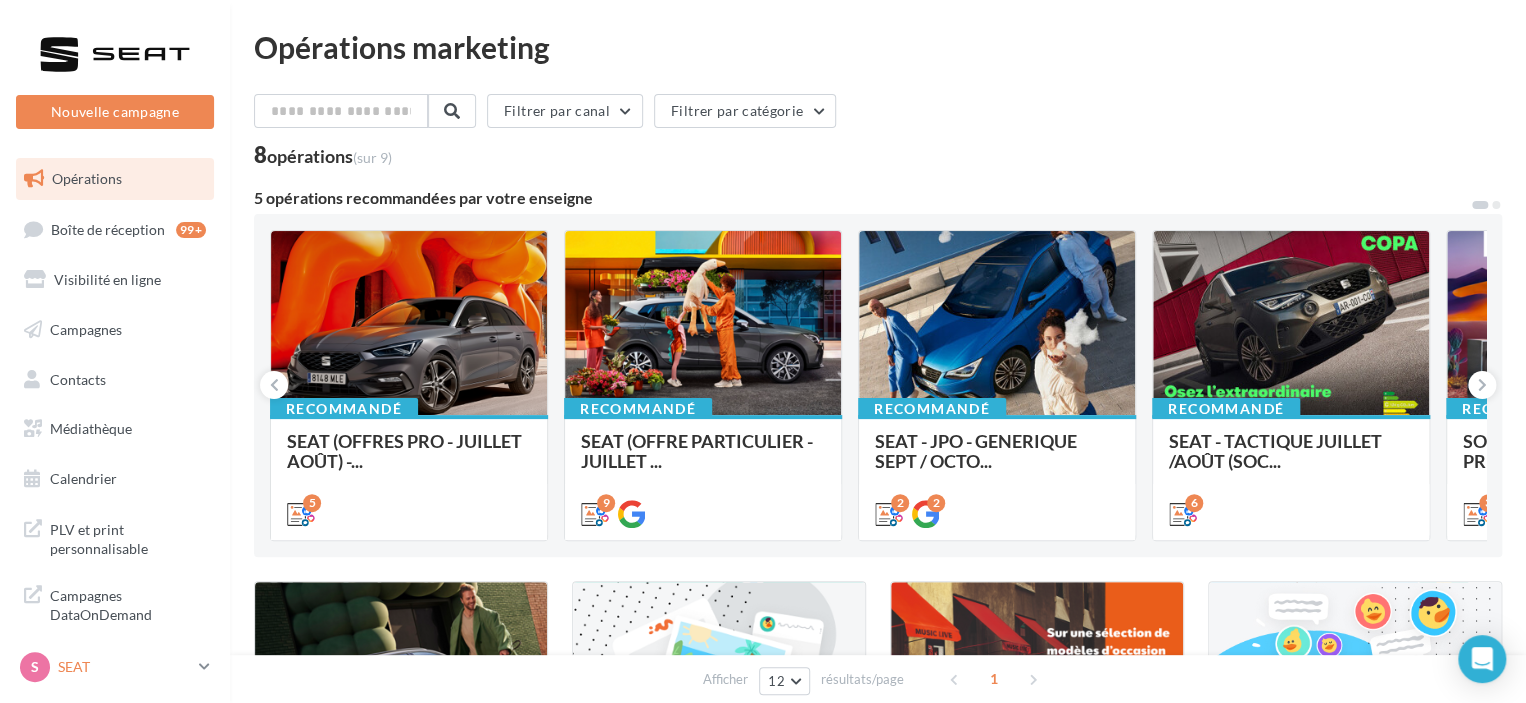 click on "SEAT" at bounding box center [124, 667] 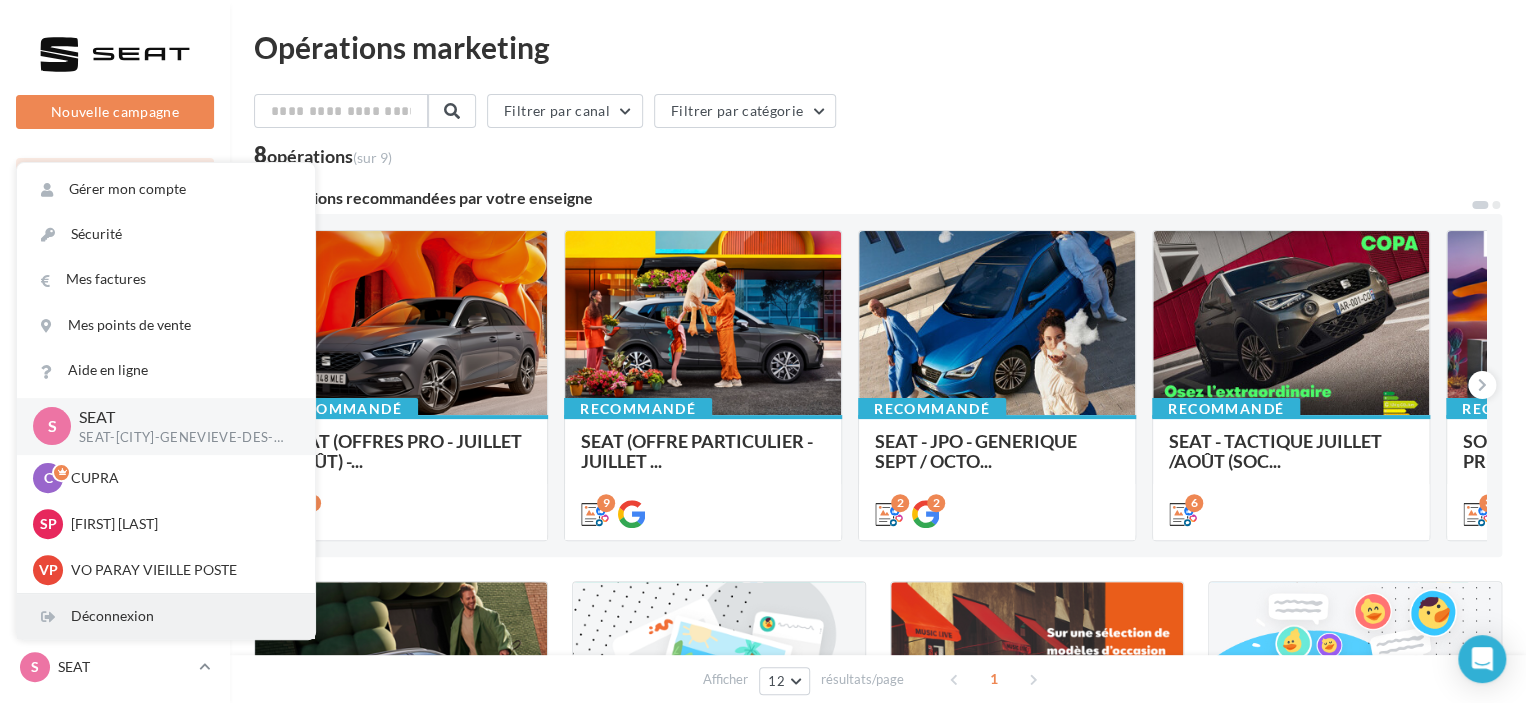 click on "Déconnexion" at bounding box center (166, 616) 